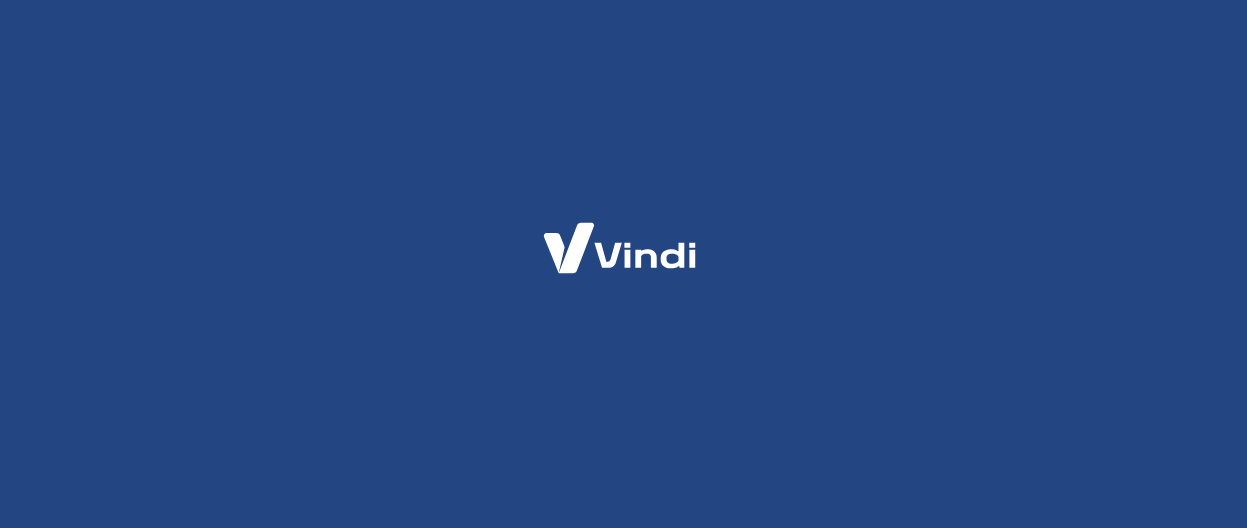 scroll, scrollTop: 0, scrollLeft: 0, axis: both 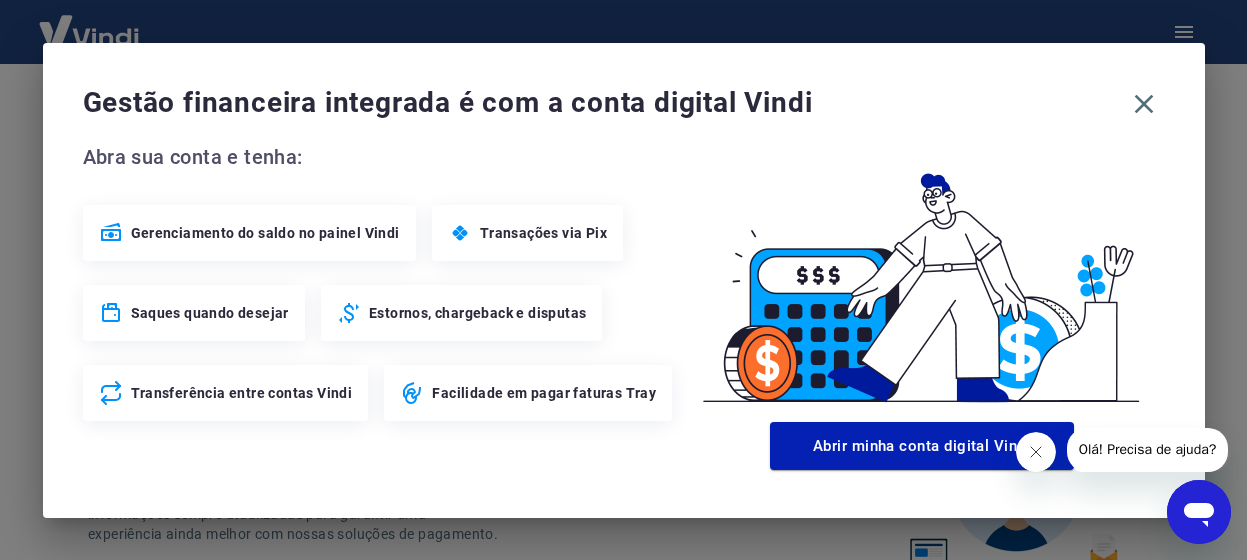 click on "Saques quando desejar" at bounding box center [210, 313] 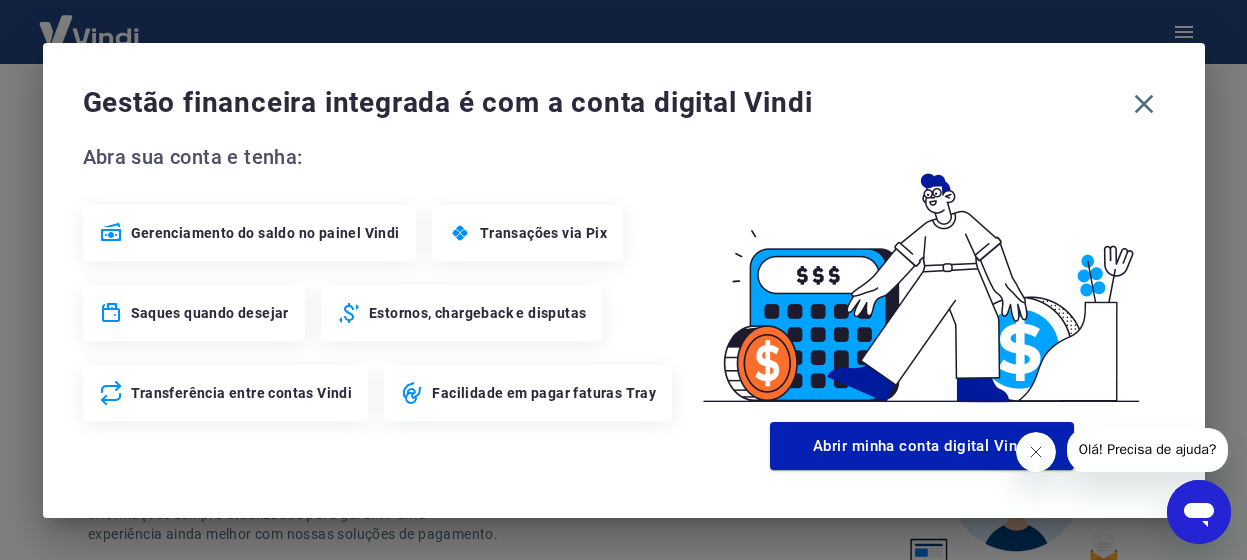 click 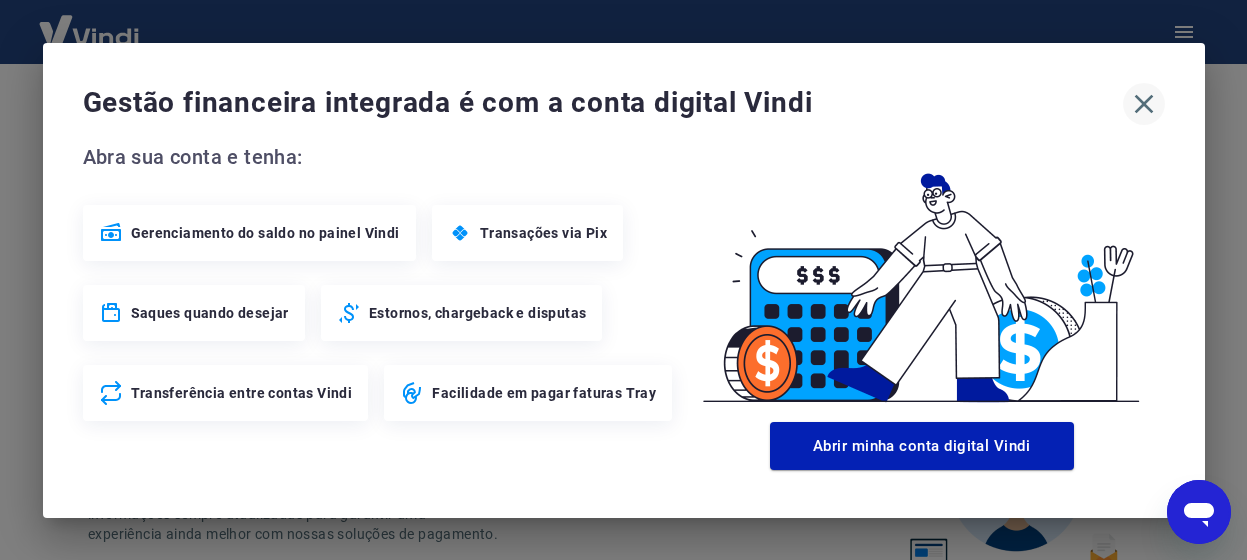 click 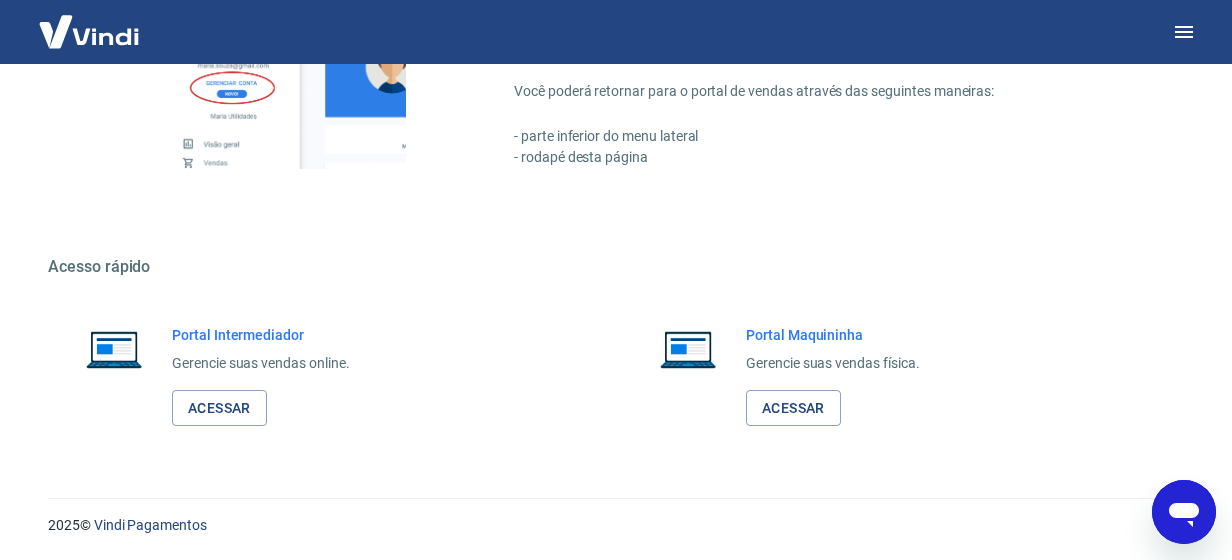 scroll, scrollTop: 1204, scrollLeft: 0, axis: vertical 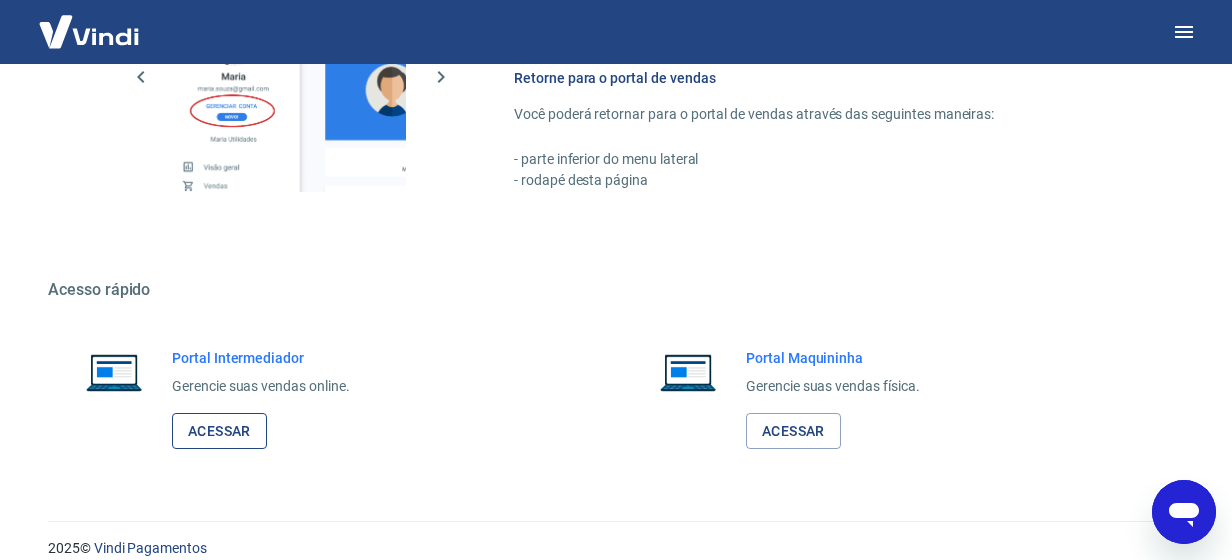 click on "Acessar" at bounding box center (219, 431) 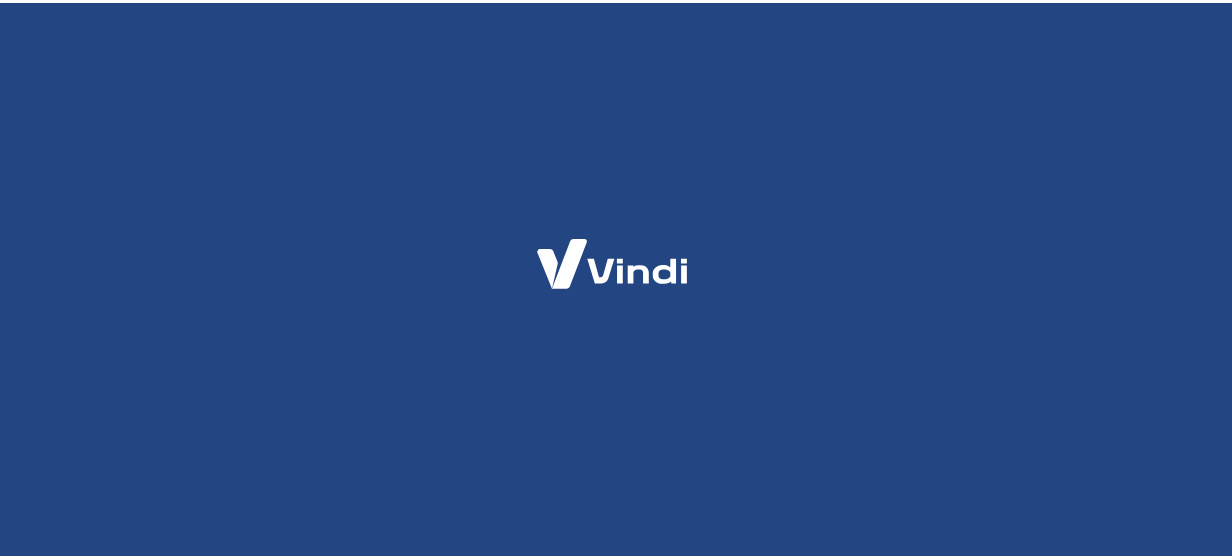 scroll, scrollTop: 0, scrollLeft: 0, axis: both 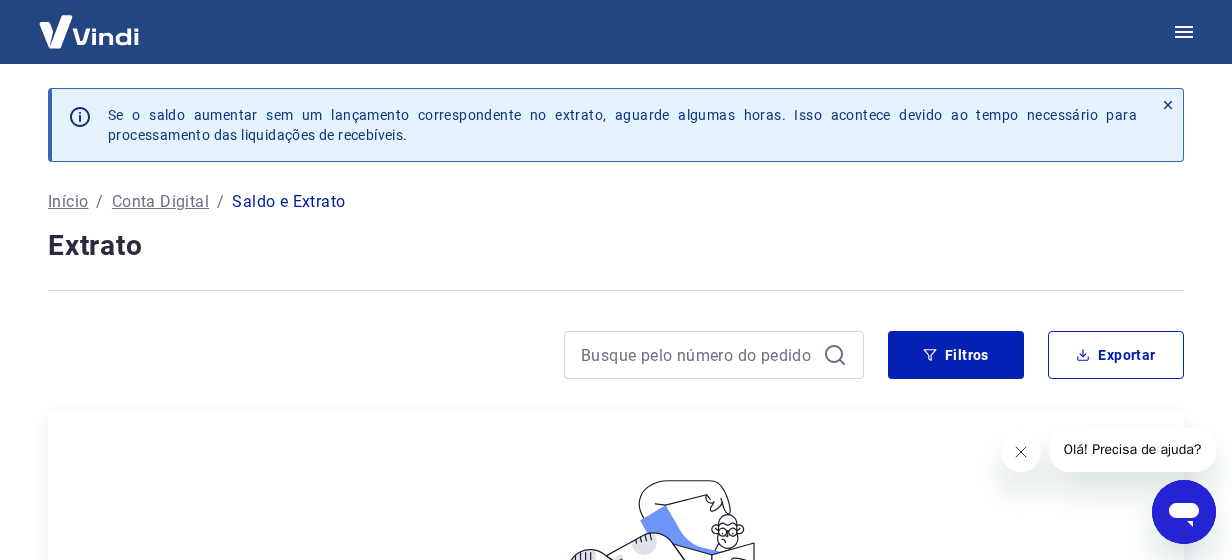 click on "Conta Digital" at bounding box center (160, 202) 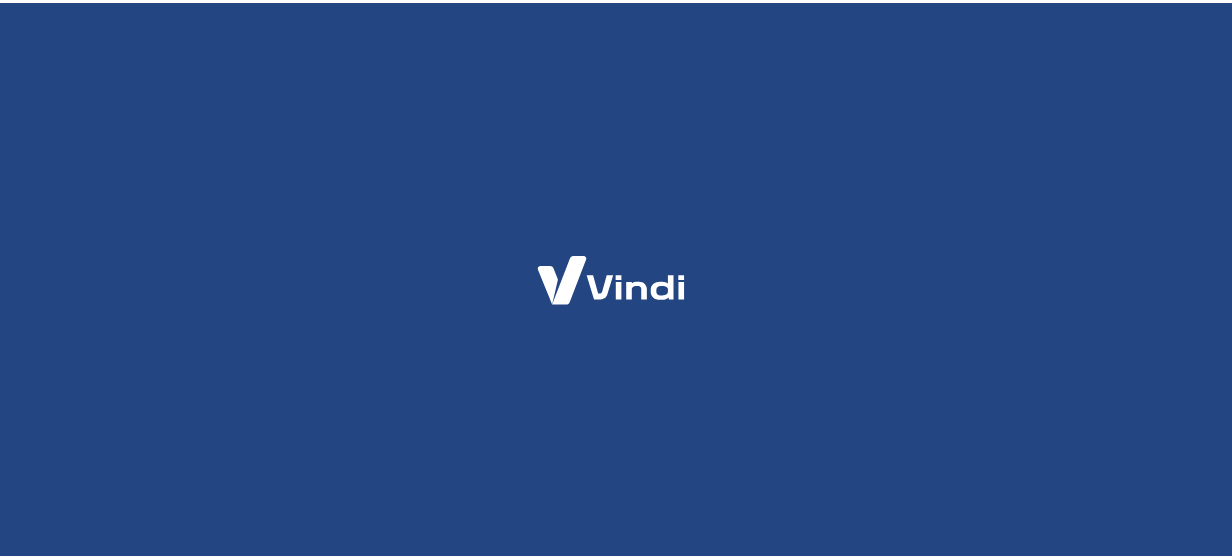 scroll, scrollTop: 0, scrollLeft: 0, axis: both 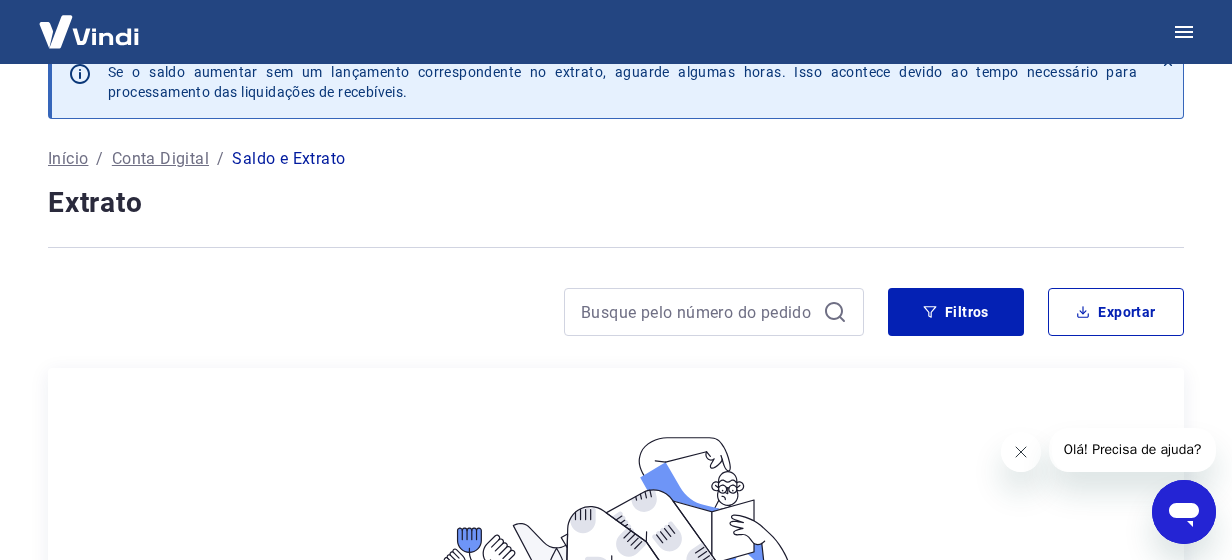 click on "Início" at bounding box center (68, 159) 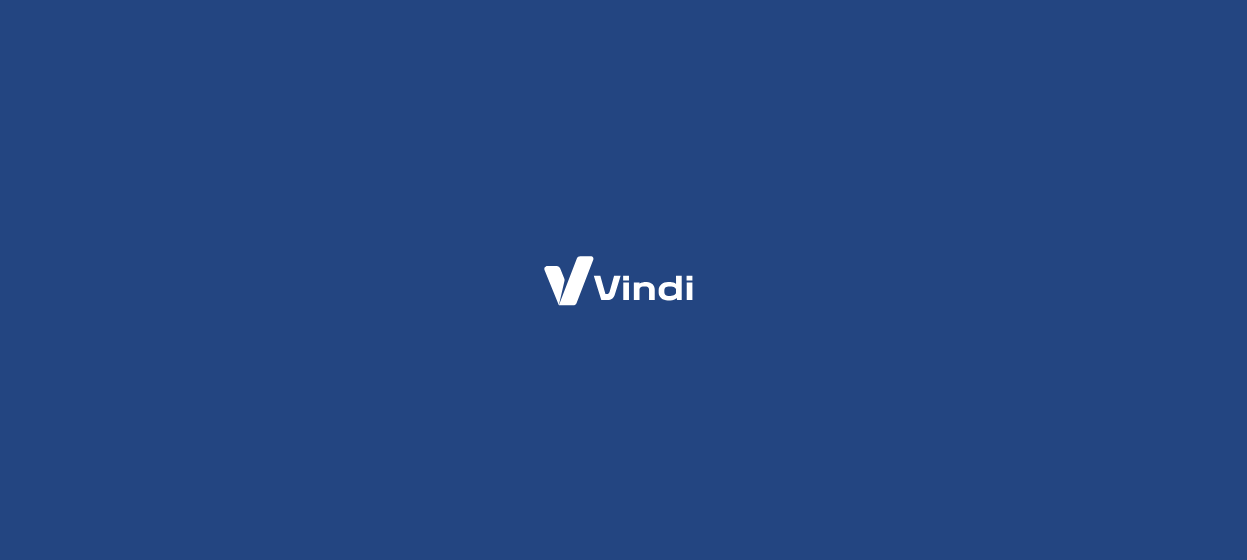 scroll, scrollTop: 0, scrollLeft: 0, axis: both 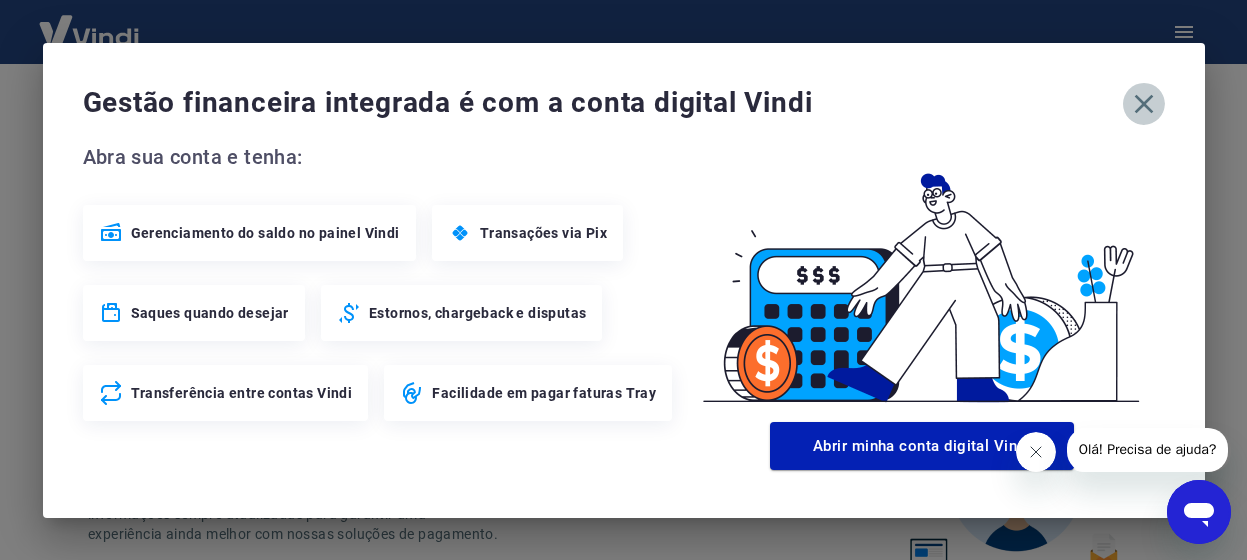 click 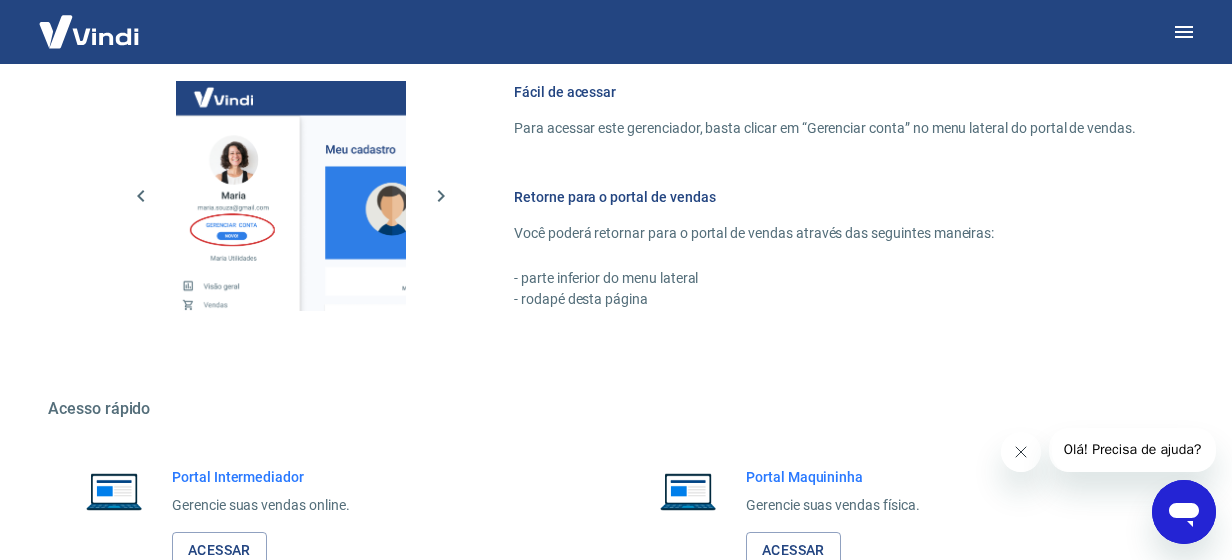 scroll, scrollTop: 1227, scrollLeft: 0, axis: vertical 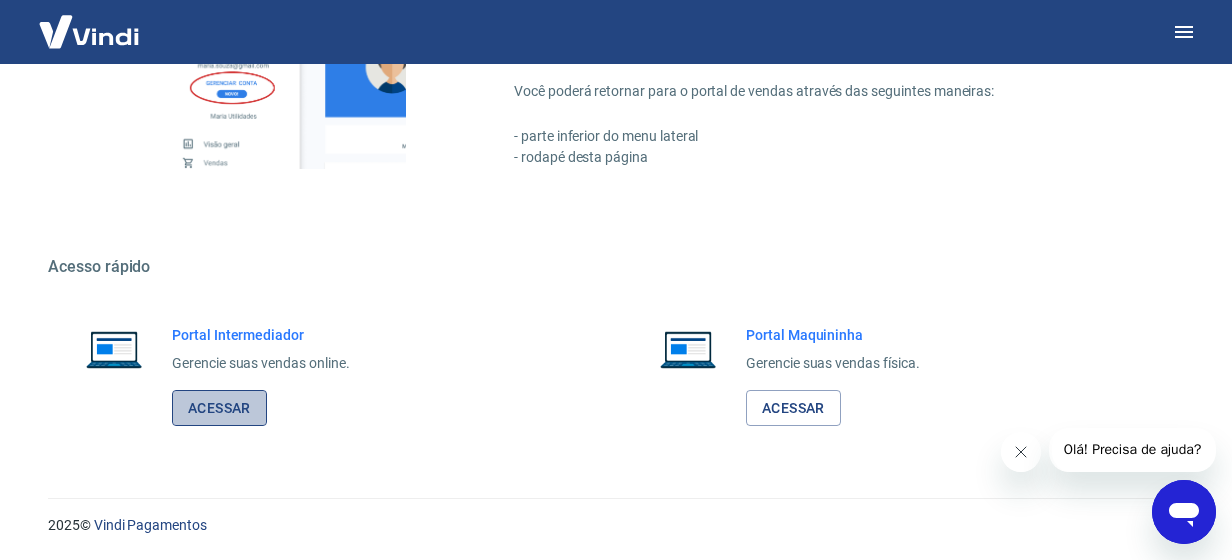 click on "Acessar" at bounding box center (219, 408) 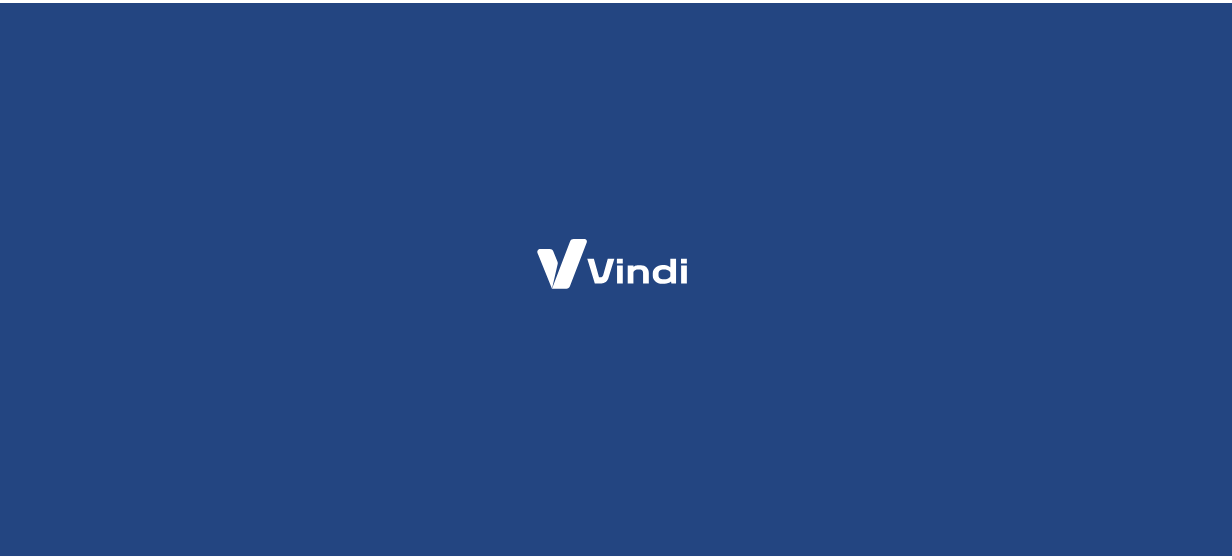 scroll, scrollTop: 0, scrollLeft: 0, axis: both 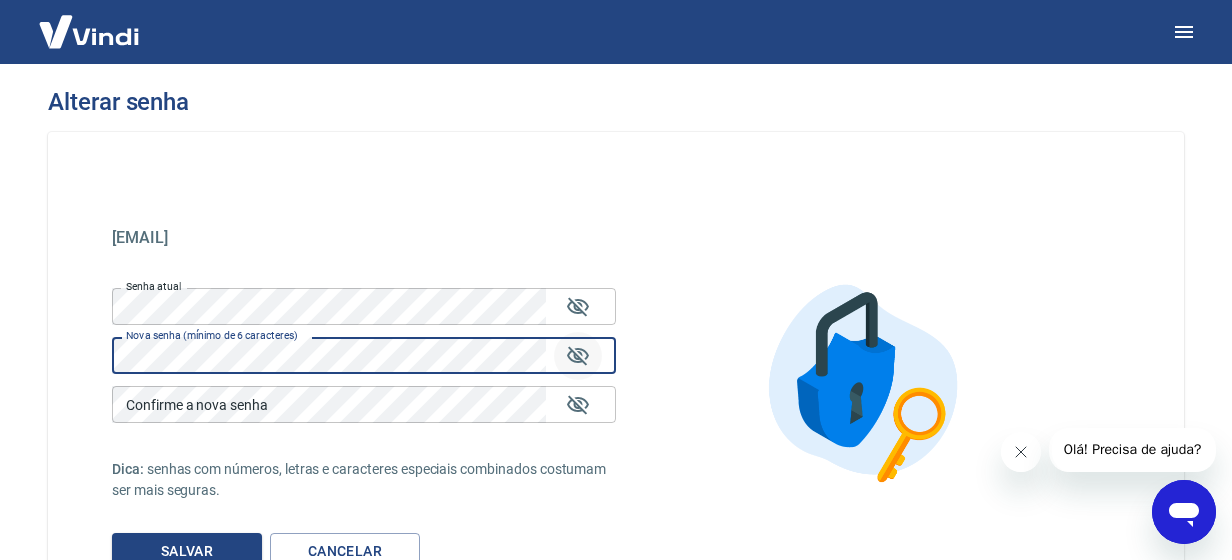 click 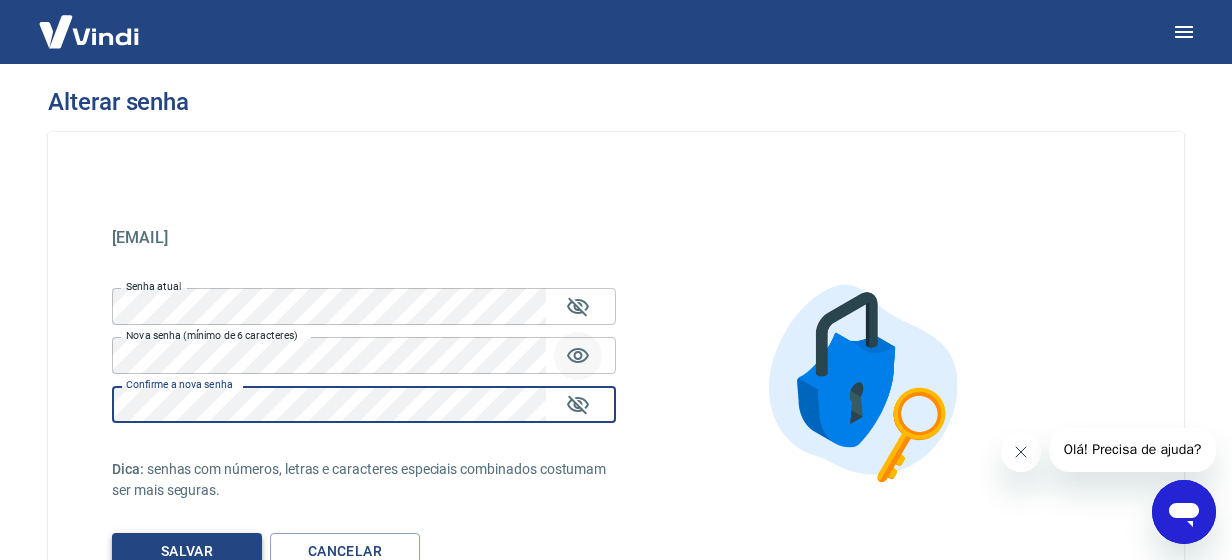 click on "Salvar" at bounding box center (187, 551) 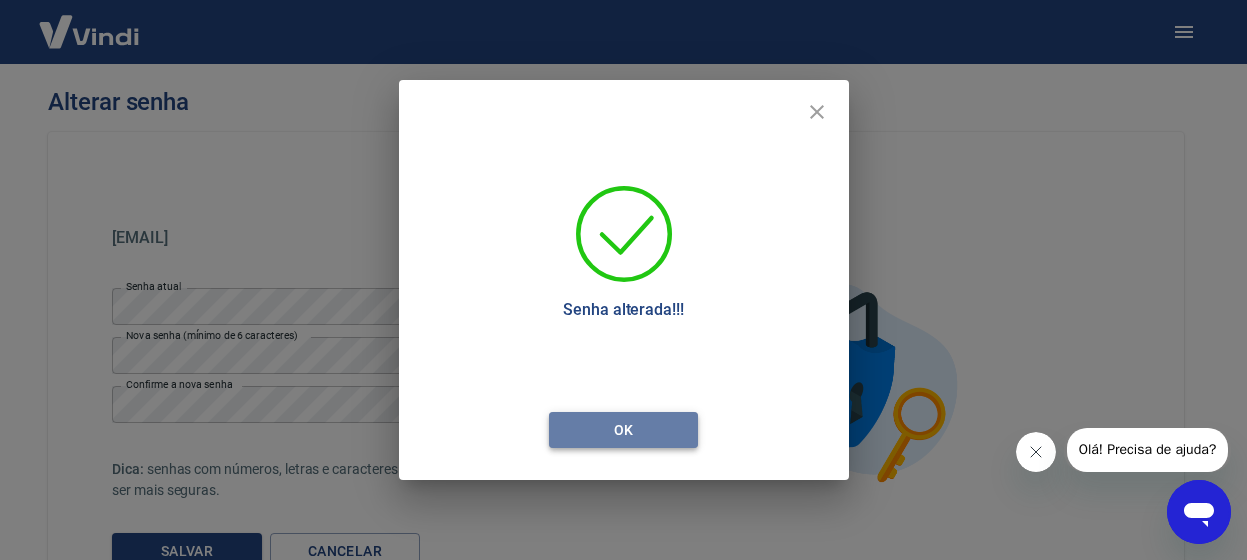 click on "Ok" at bounding box center [624, 430] 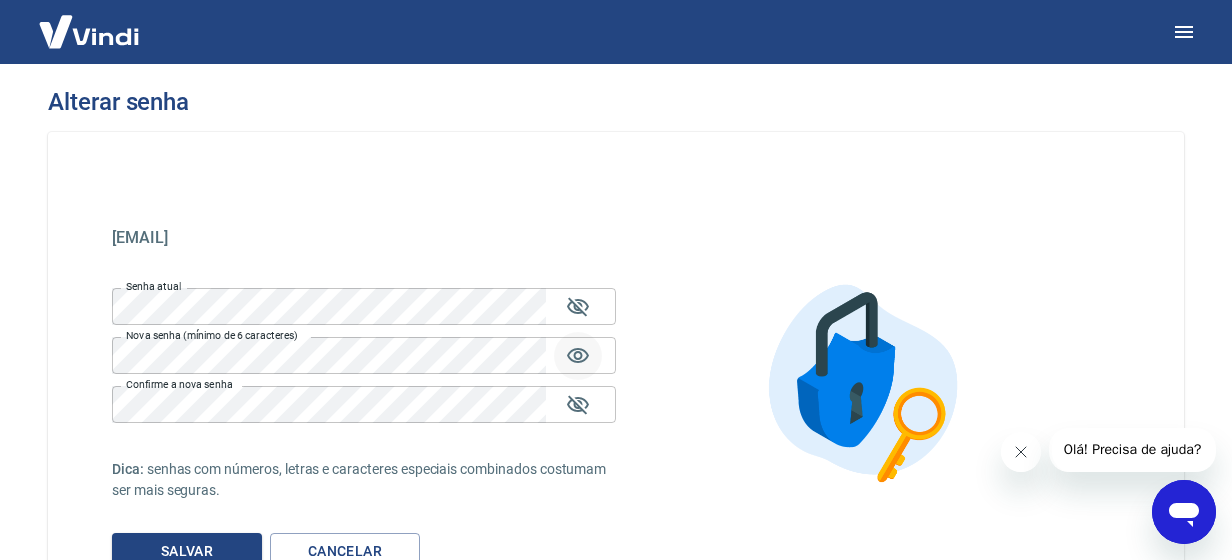 click at bounding box center (89, 31) 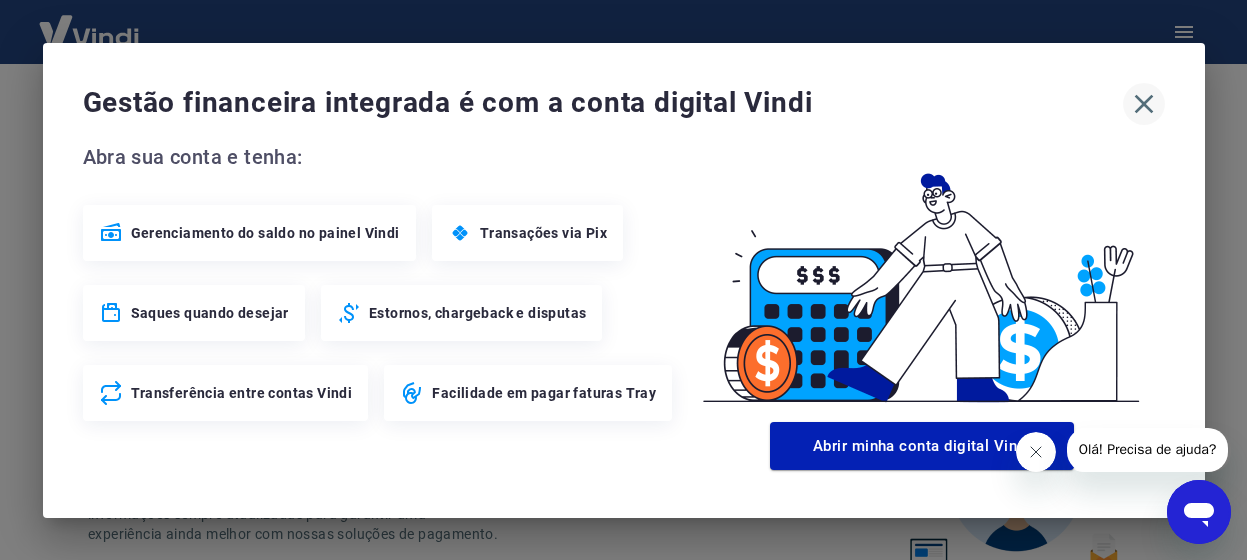 click 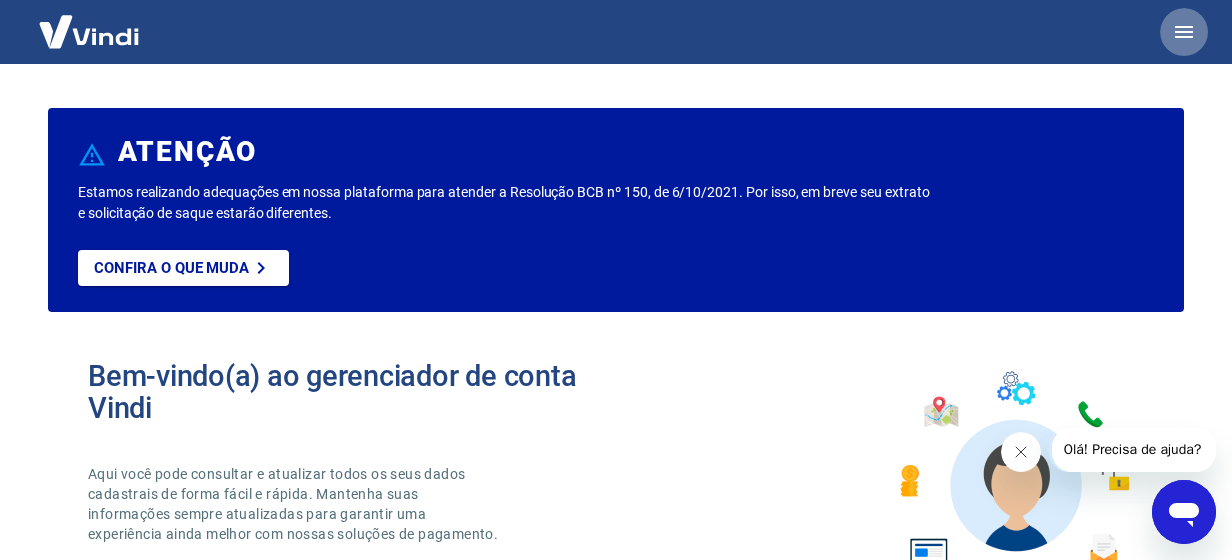 click 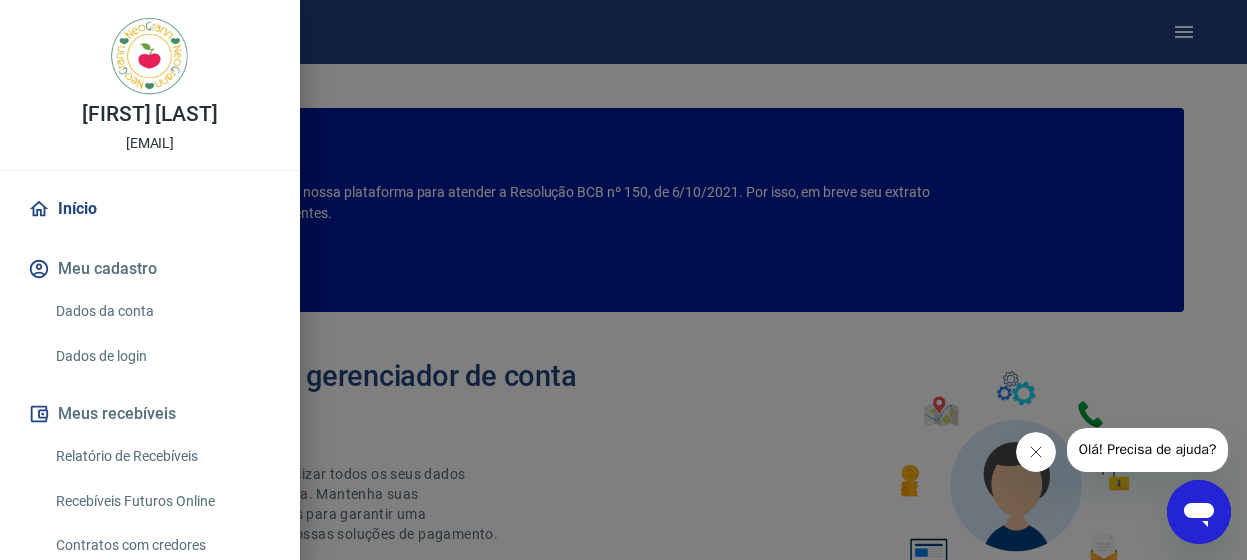 click at bounding box center [623, 280] 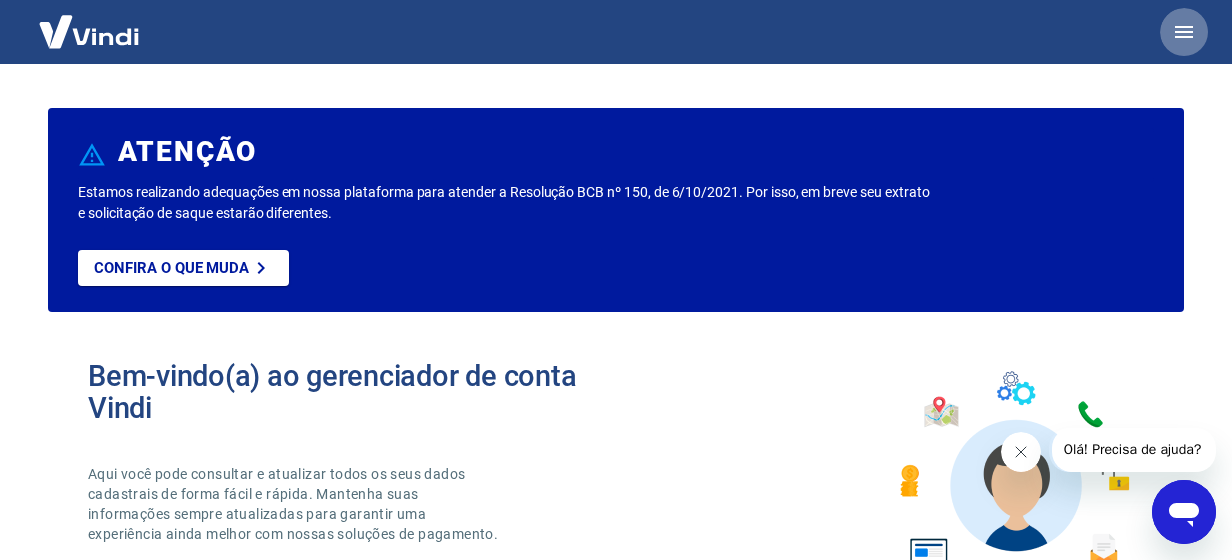 click 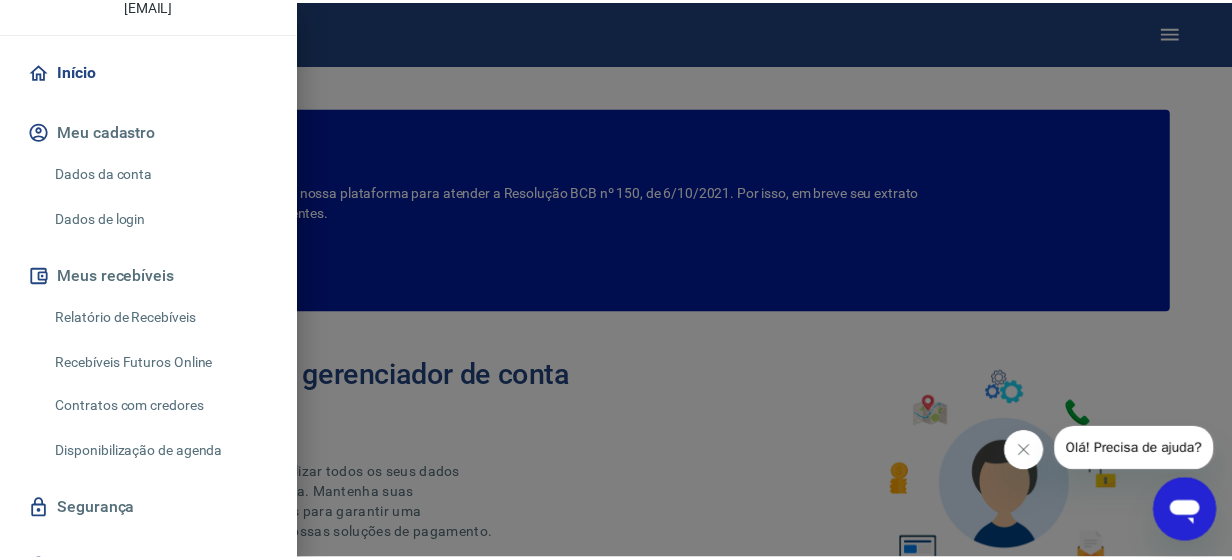 scroll, scrollTop: 139, scrollLeft: 0, axis: vertical 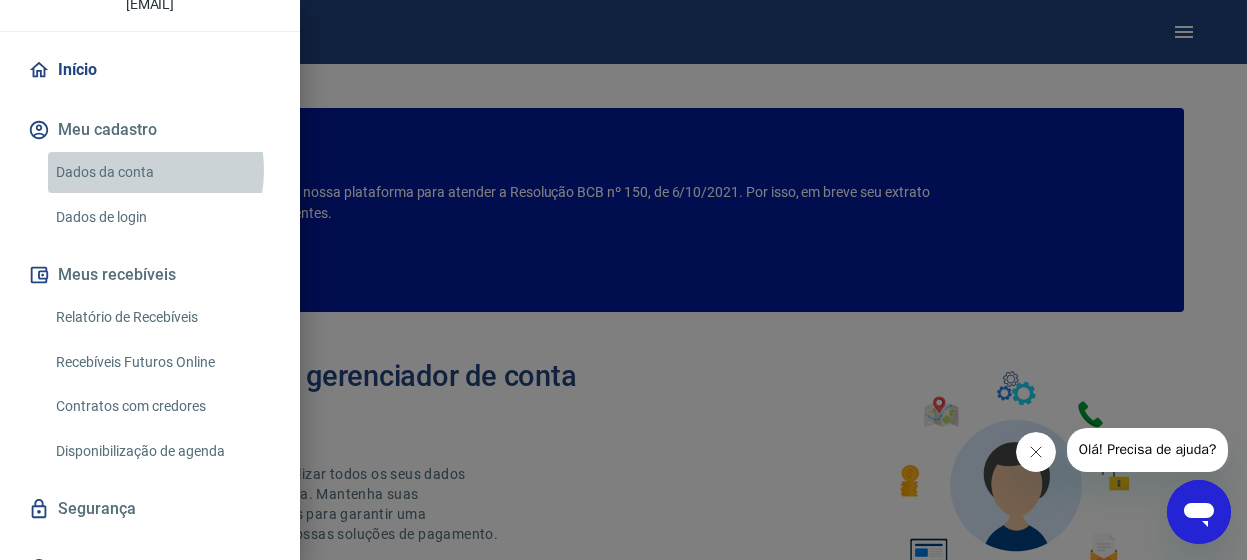 click on "Dados da conta" at bounding box center (162, 172) 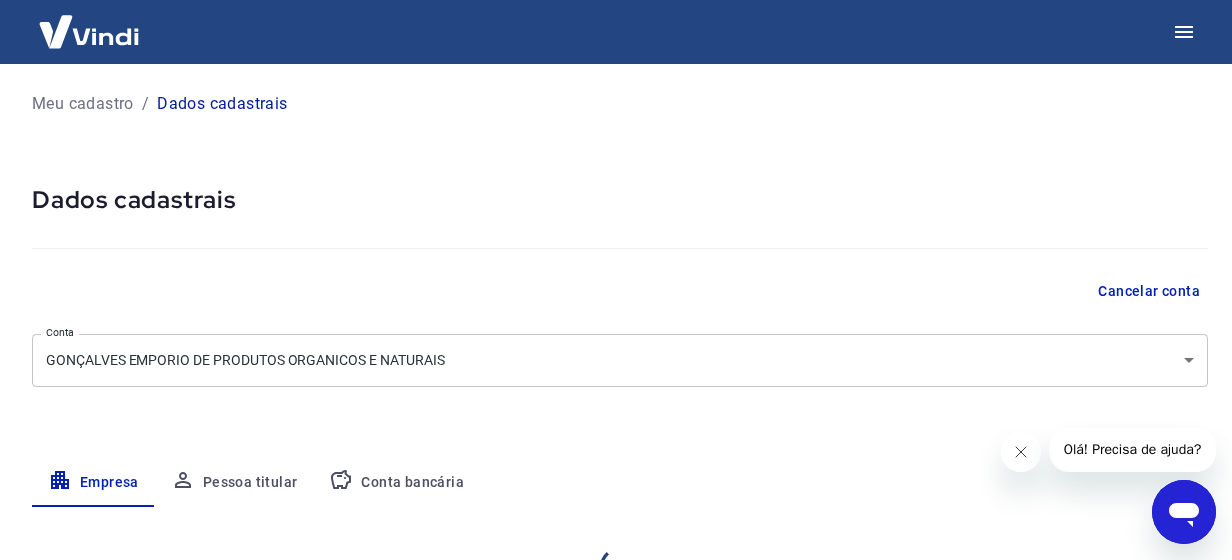 select on "PR" 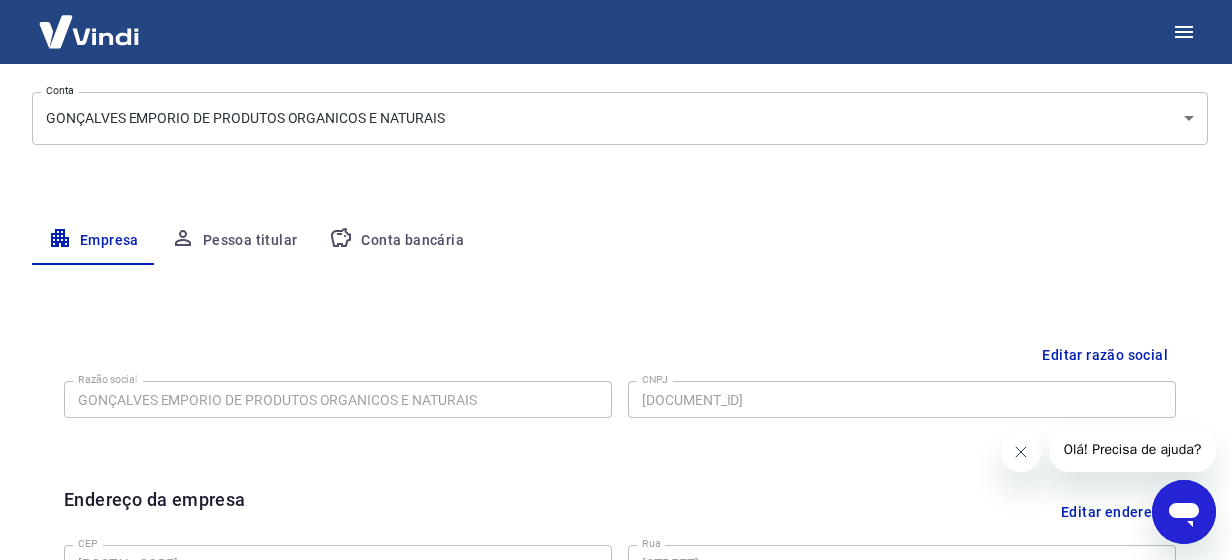 scroll, scrollTop: 243, scrollLeft: 0, axis: vertical 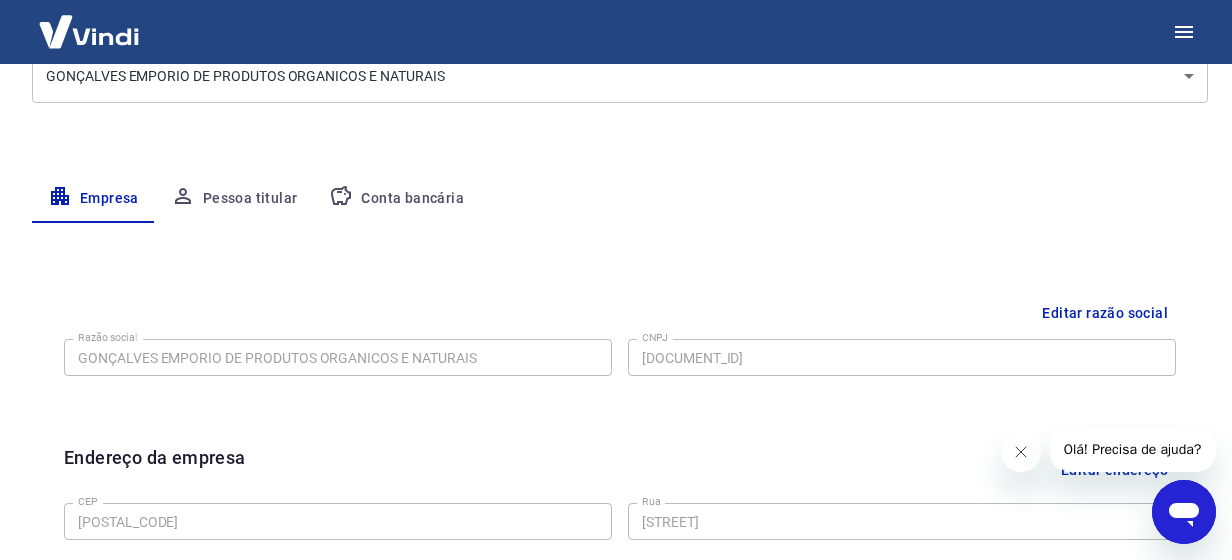 click on "Conta bancária" at bounding box center (396, 199) 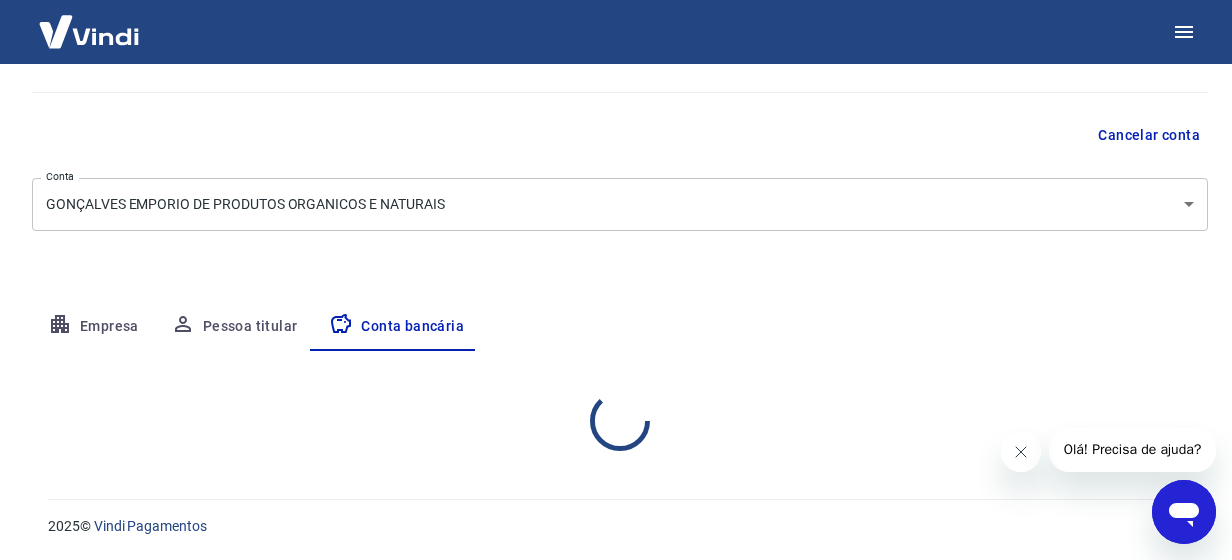 select on "1" 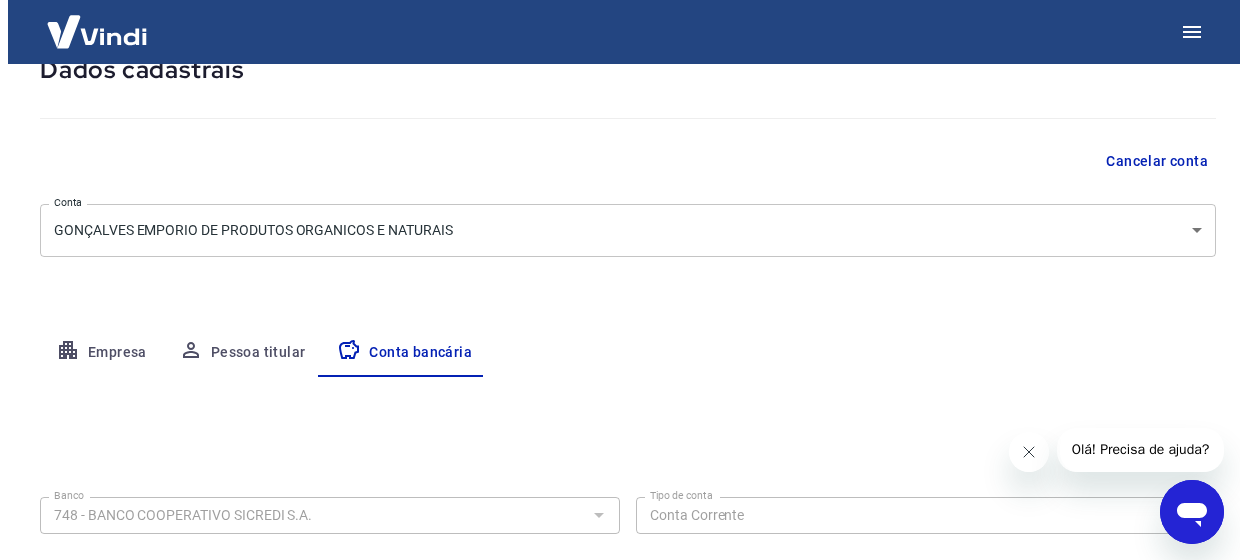 scroll, scrollTop: 0, scrollLeft: 0, axis: both 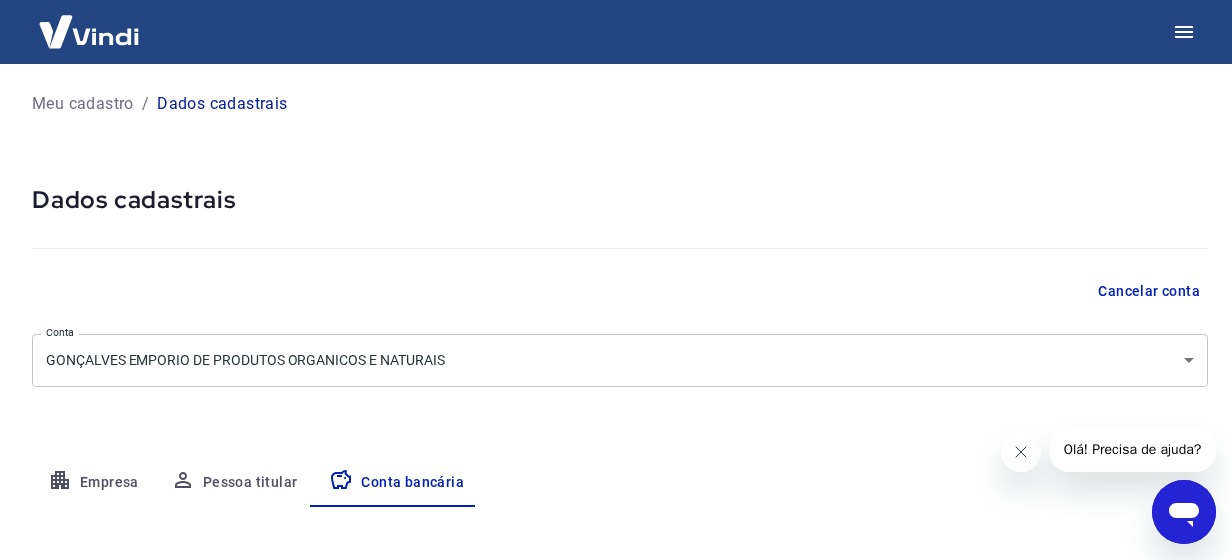 click at bounding box center [89, 31] 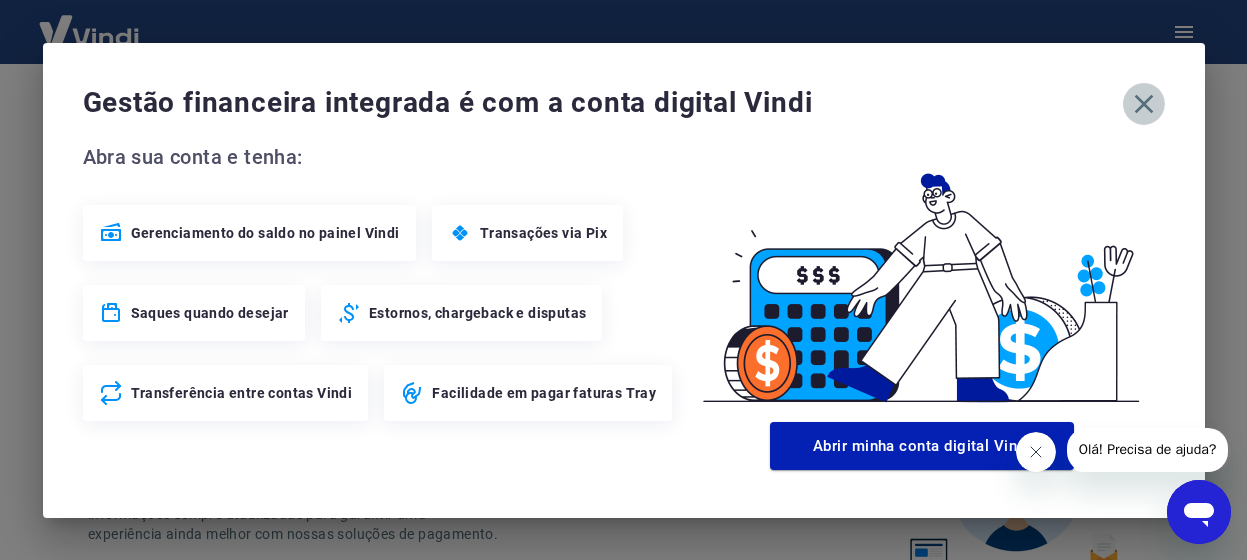 click 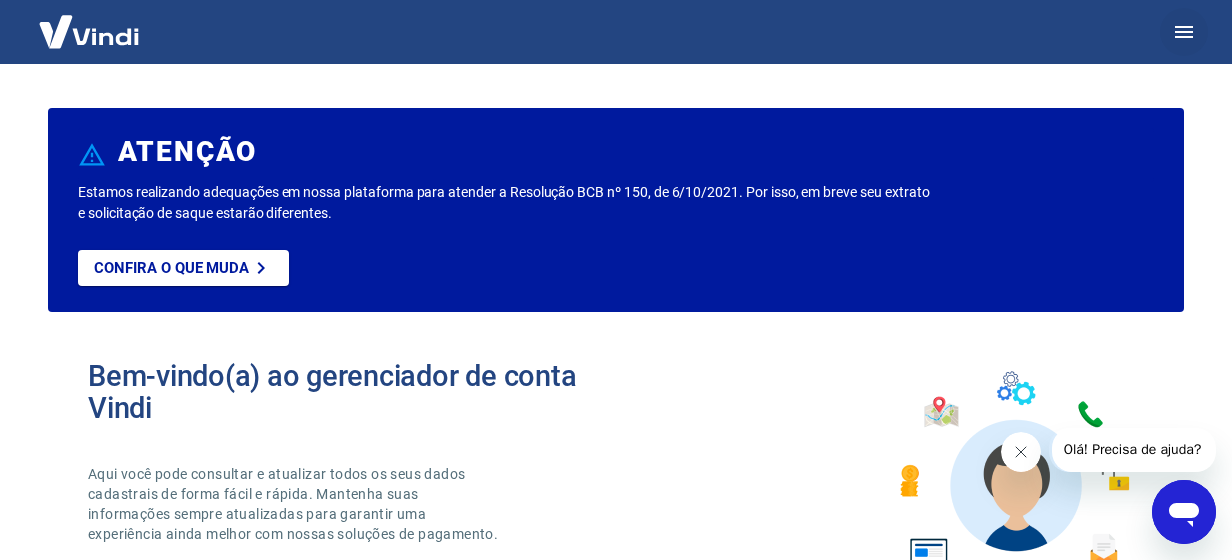 click at bounding box center (1184, 32) 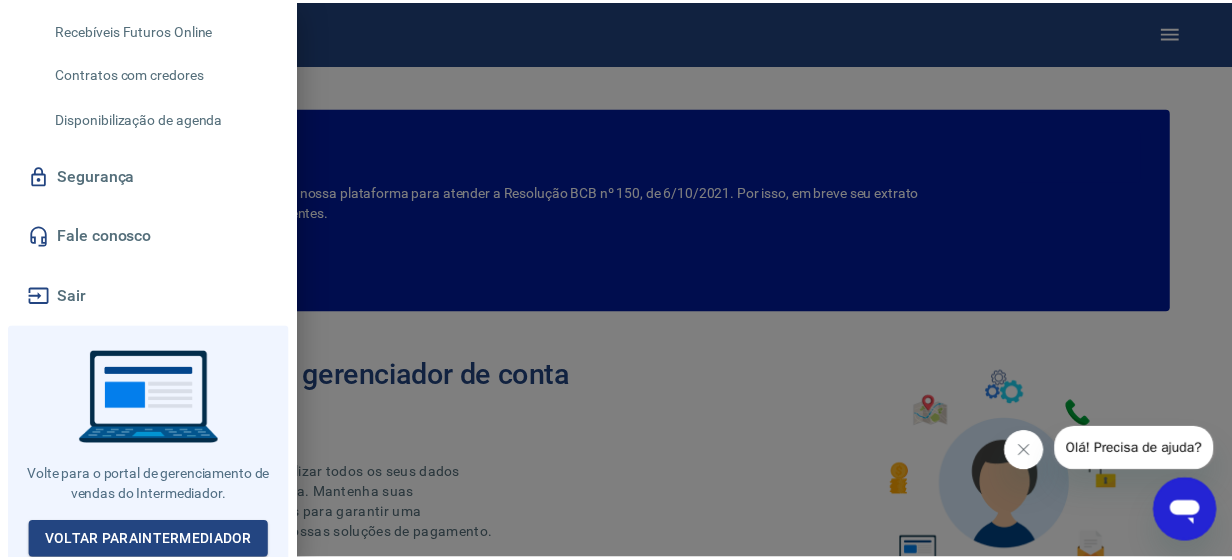 scroll, scrollTop: 0, scrollLeft: 0, axis: both 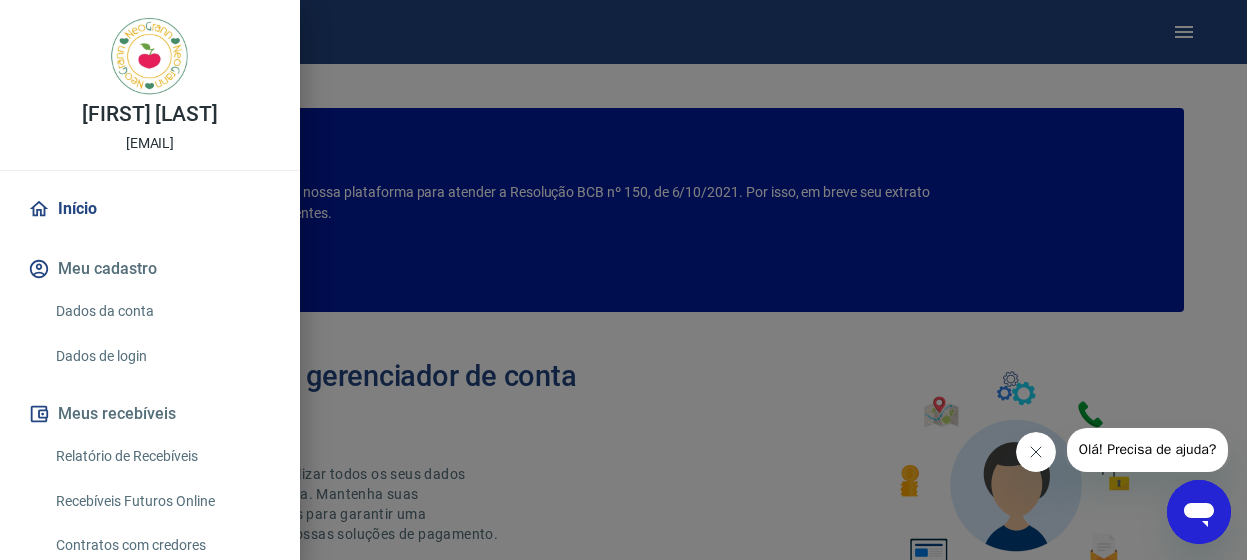 click at bounding box center [623, 280] 